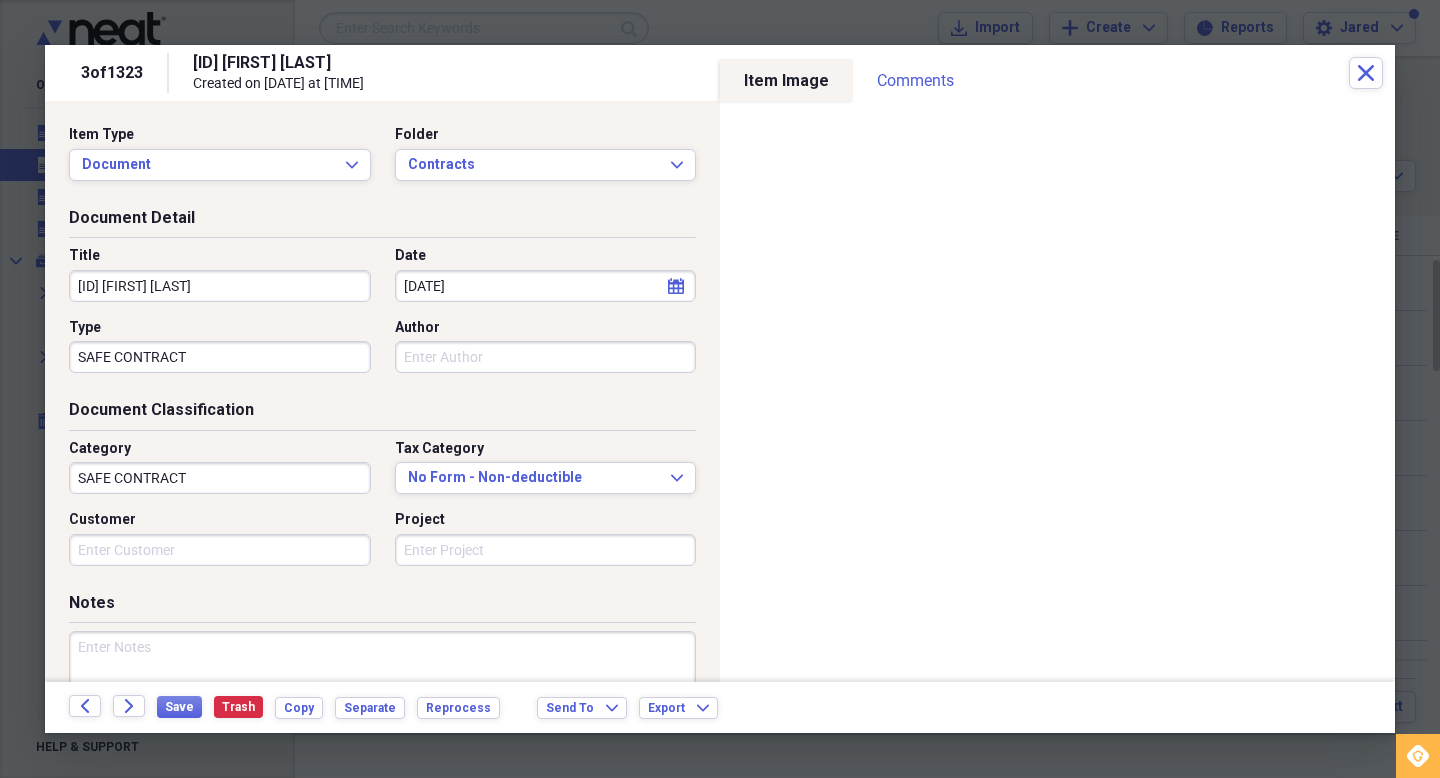 scroll, scrollTop: 0, scrollLeft: 0, axis: both 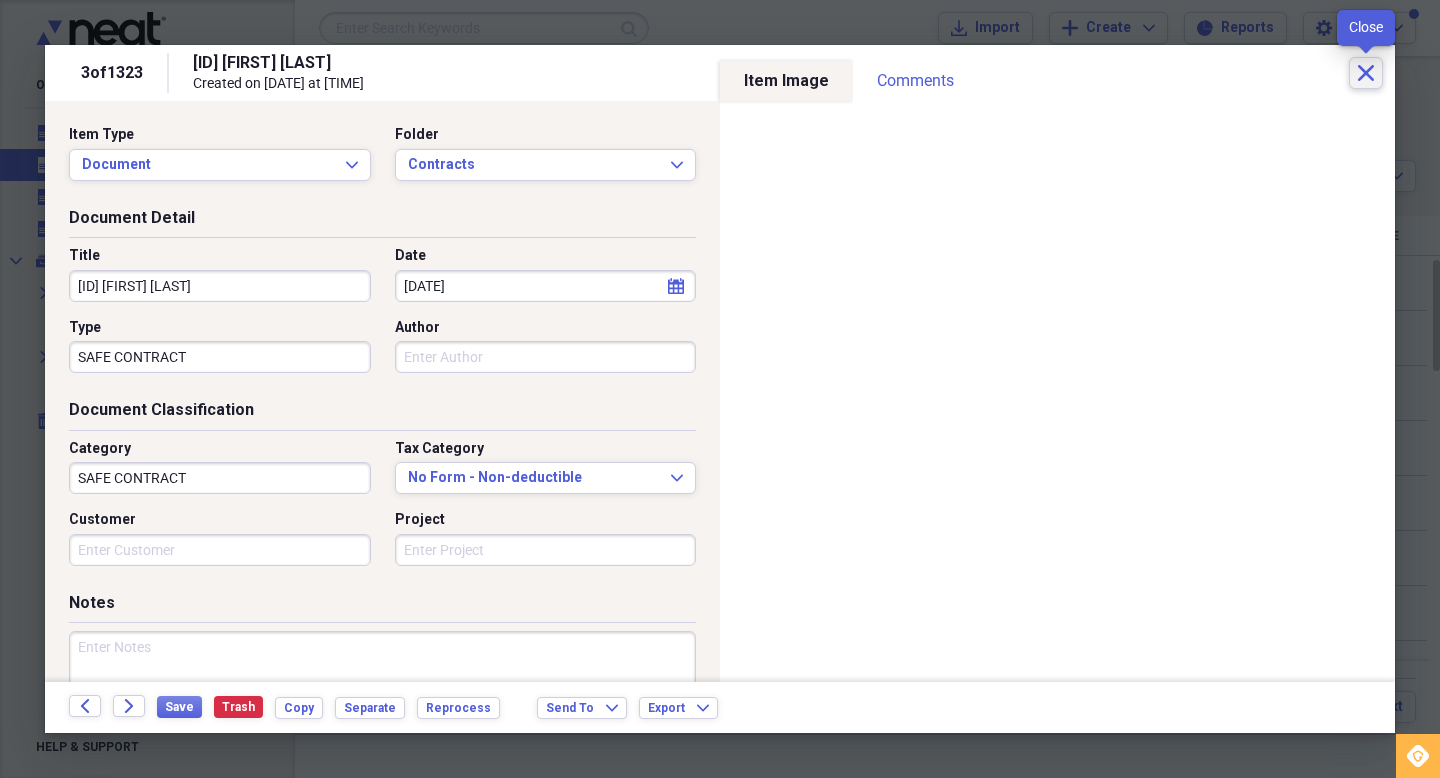 click 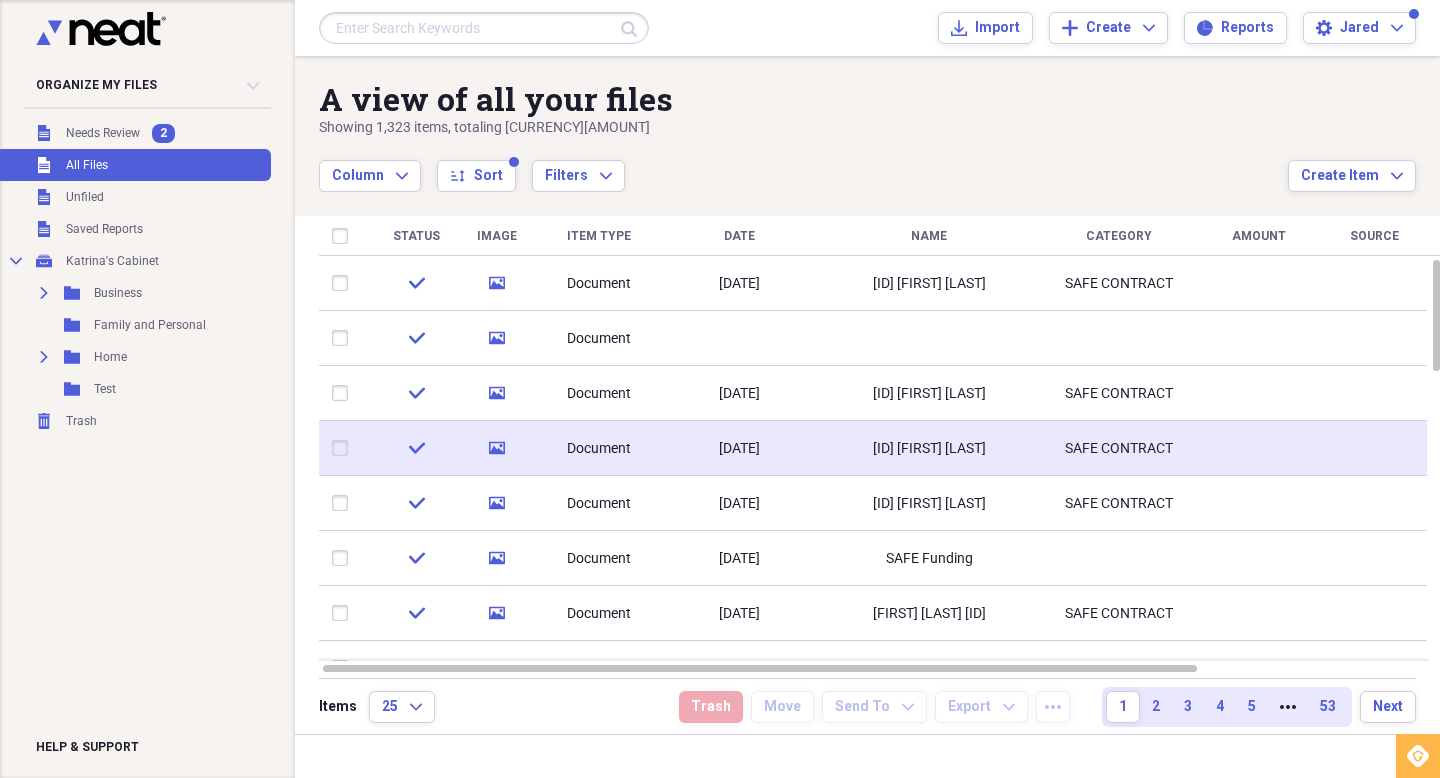 click on "[ID] [FIRST] [LAST]" at bounding box center [929, 449] 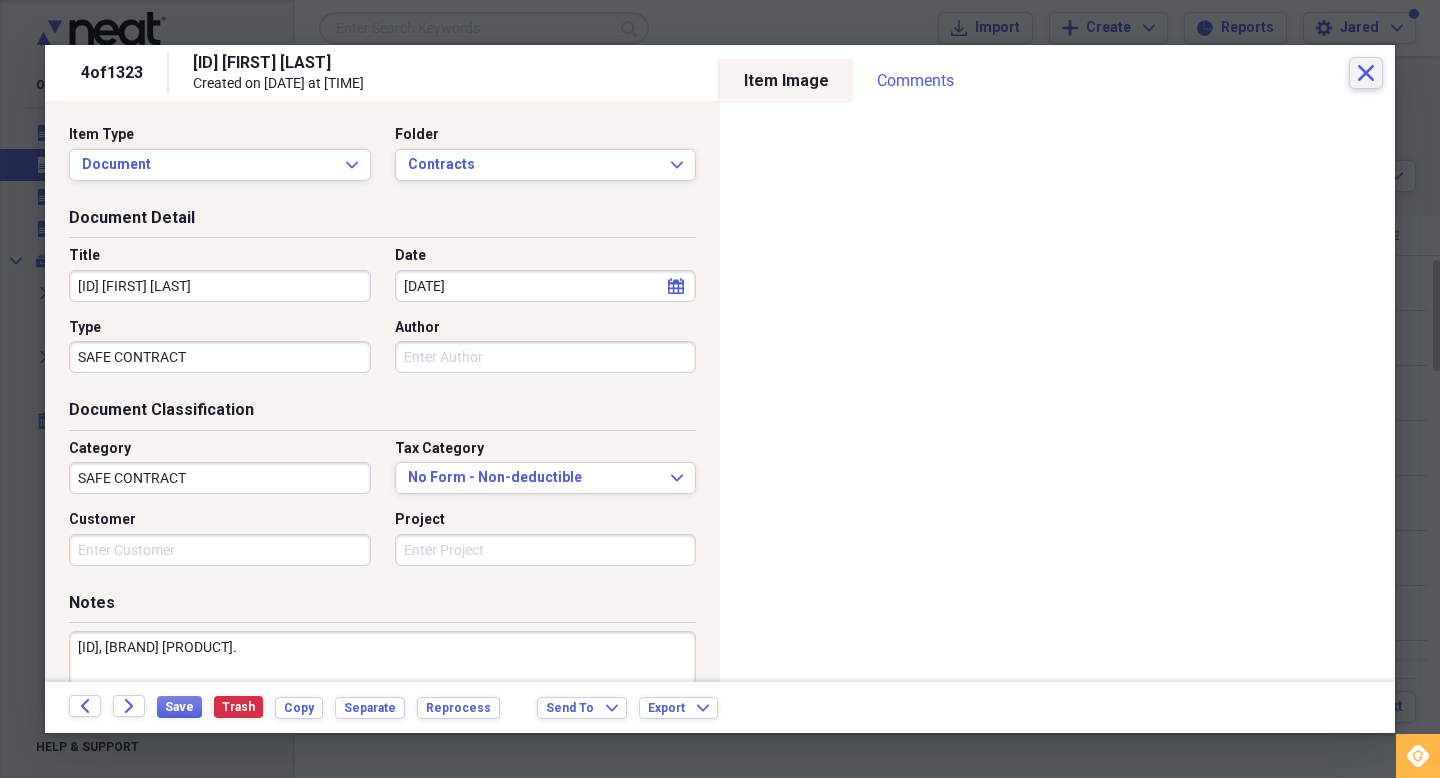 click 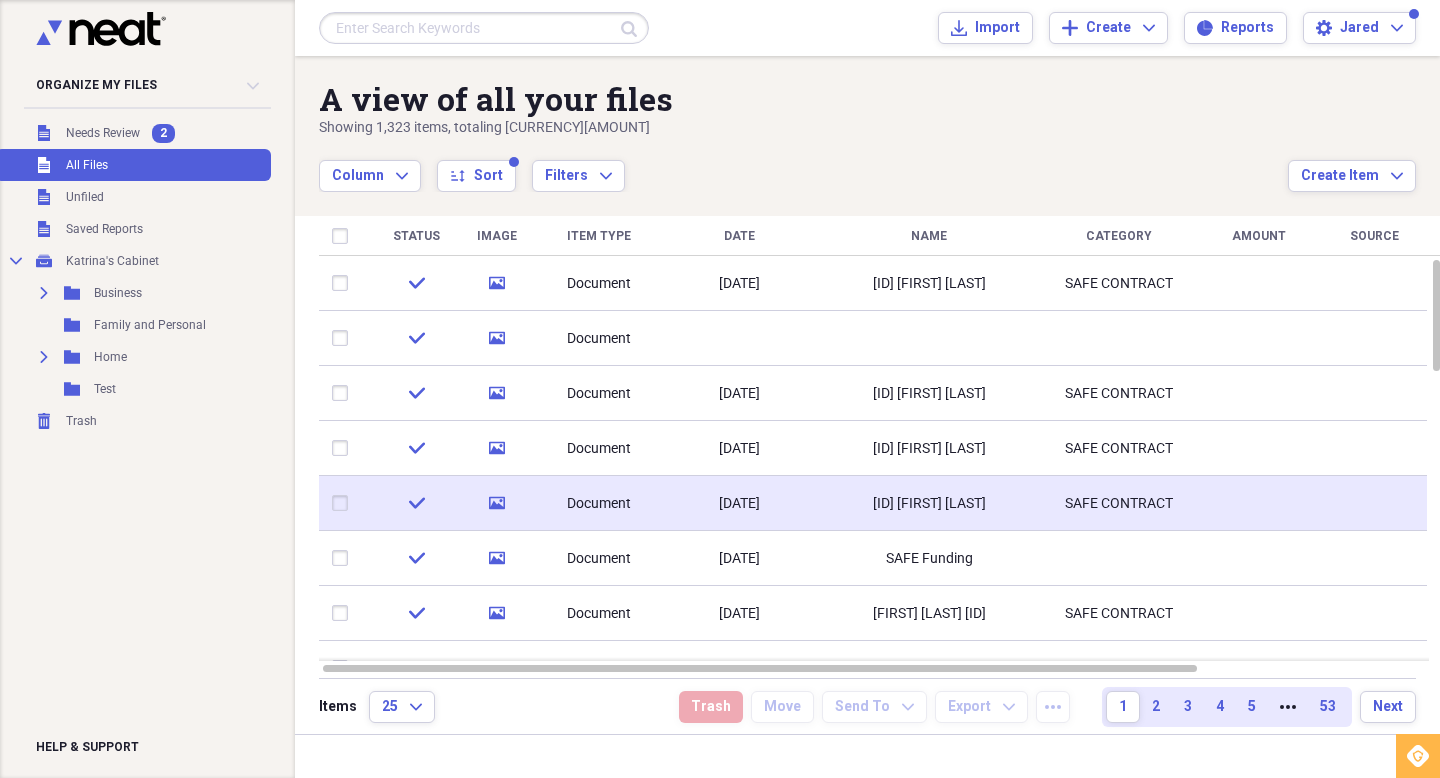 click on "[ID] [FIRST] [LAST]" at bounding box center [929, 504] 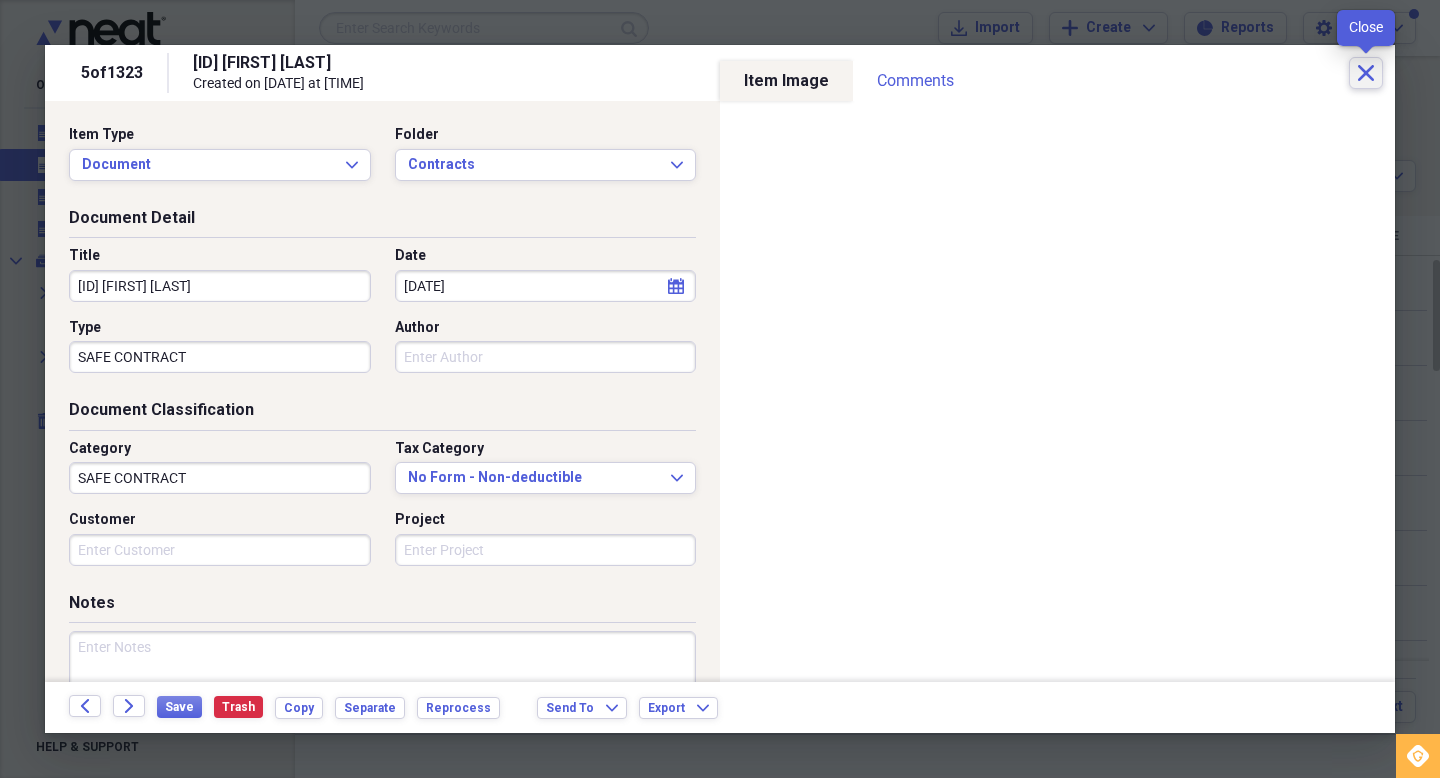 click on "Close" at bounding box center (1366, 73) 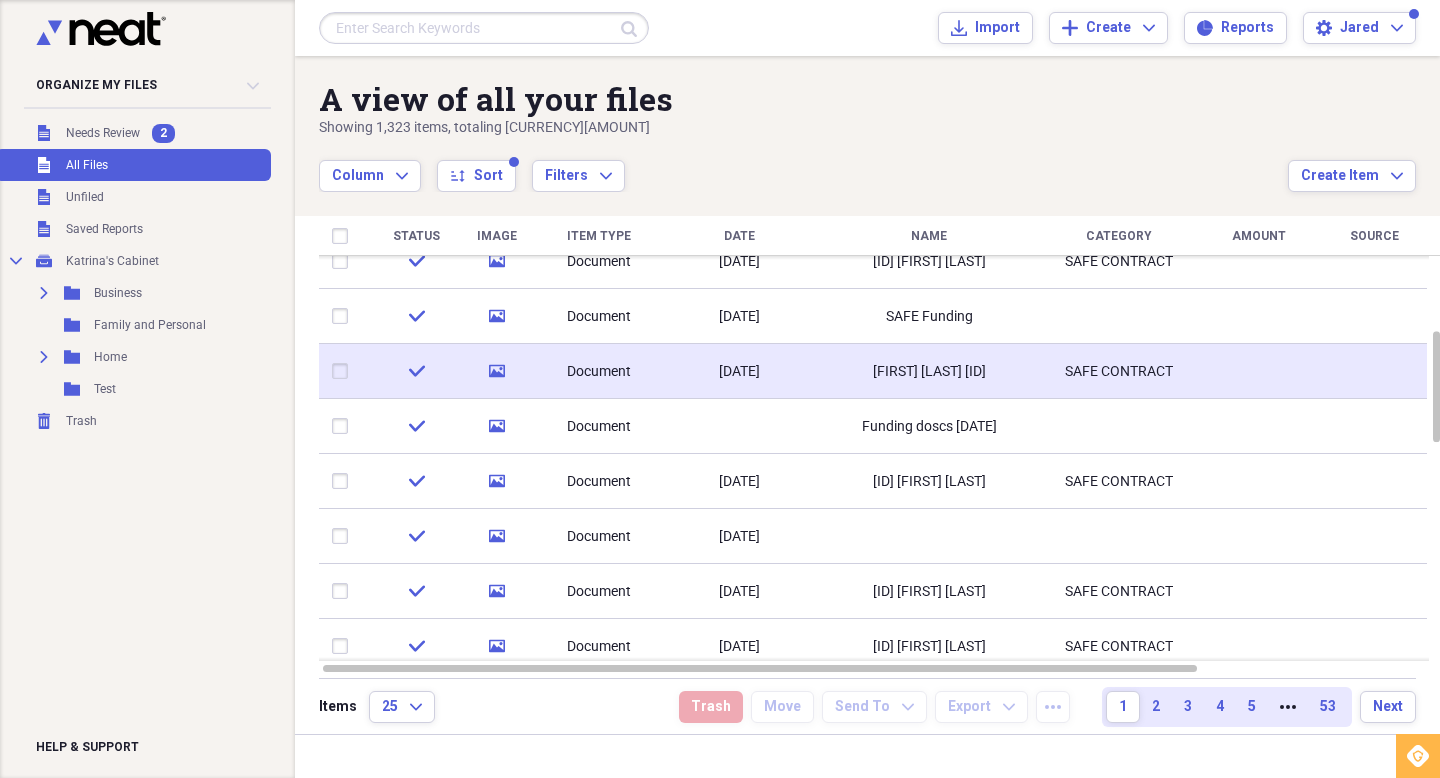 click on "[FIRST] [LAST] [ID]" at bounding box center [929, 372] 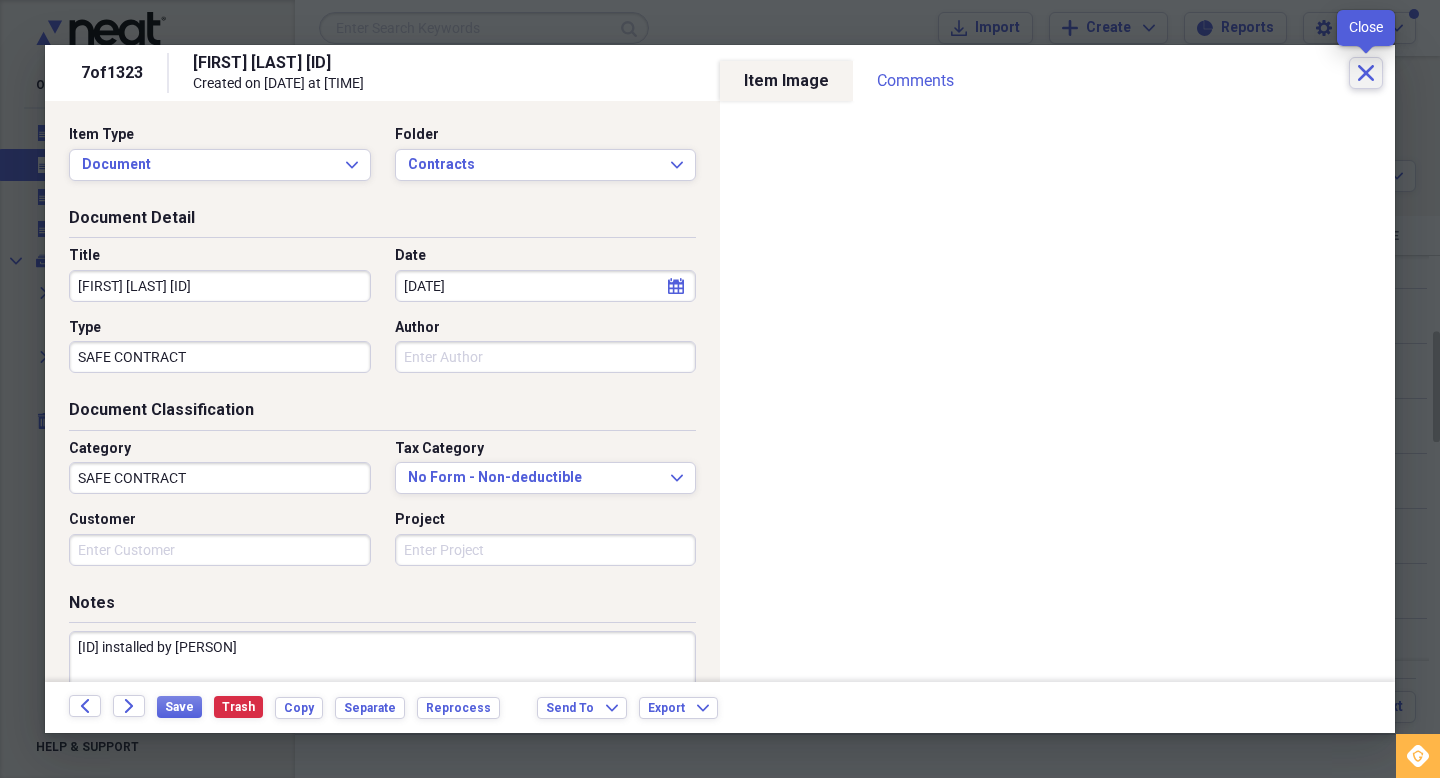 click on "Close" at bounding box center [1366, 73] 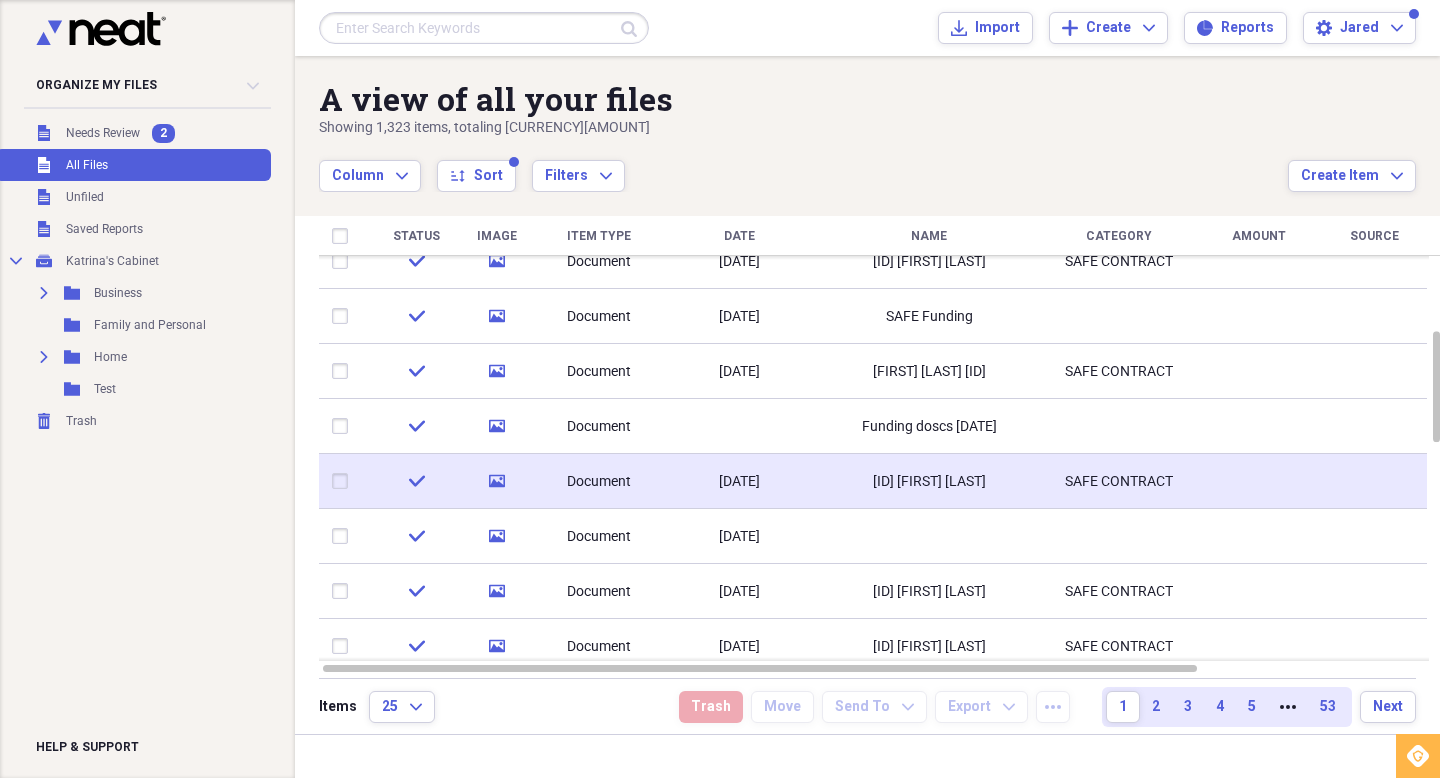 click on "[ID] [FIRST] [LAST]" at bounding box center (929, 482) 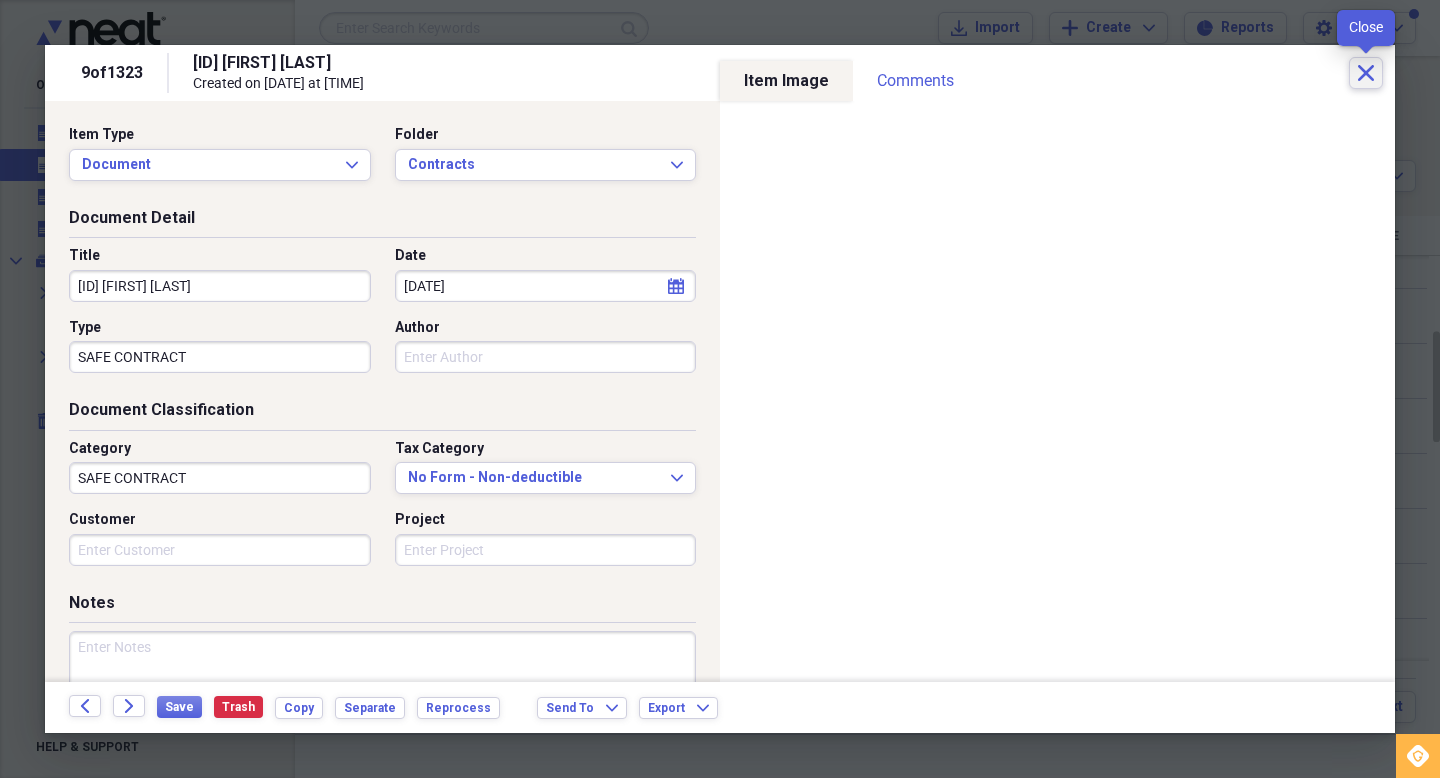 click 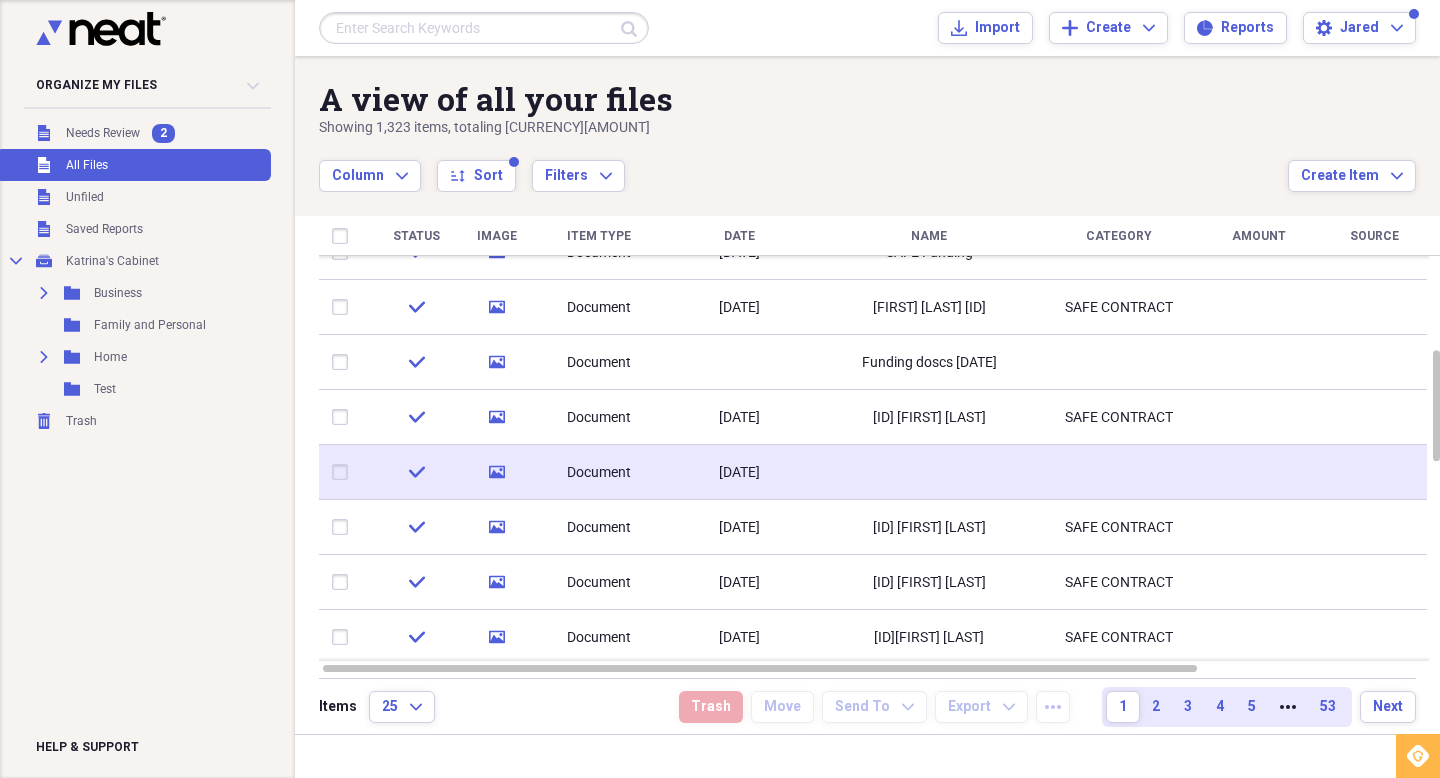 click on "Document" at bounding box center [599, 472] 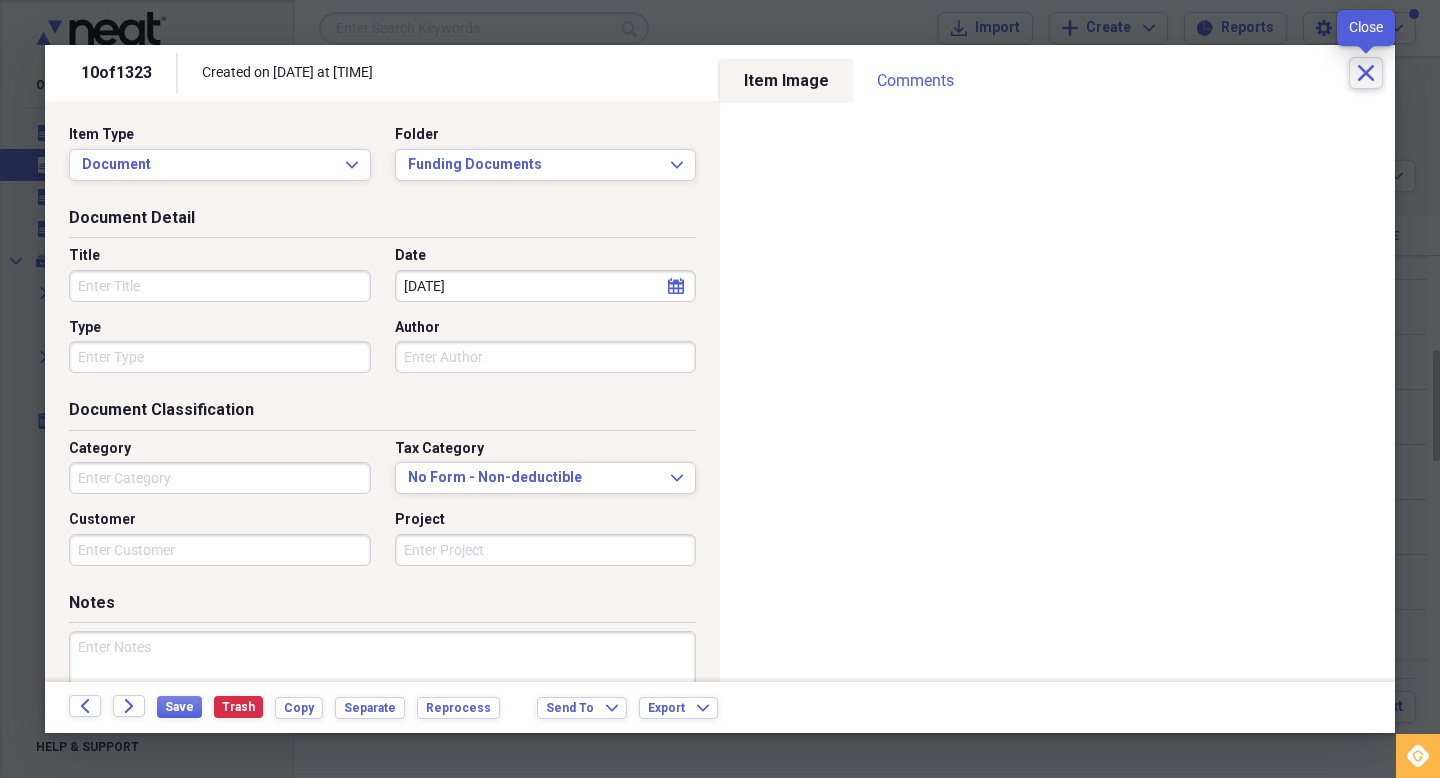 click on "Close" at bounding box center (1366, 73) 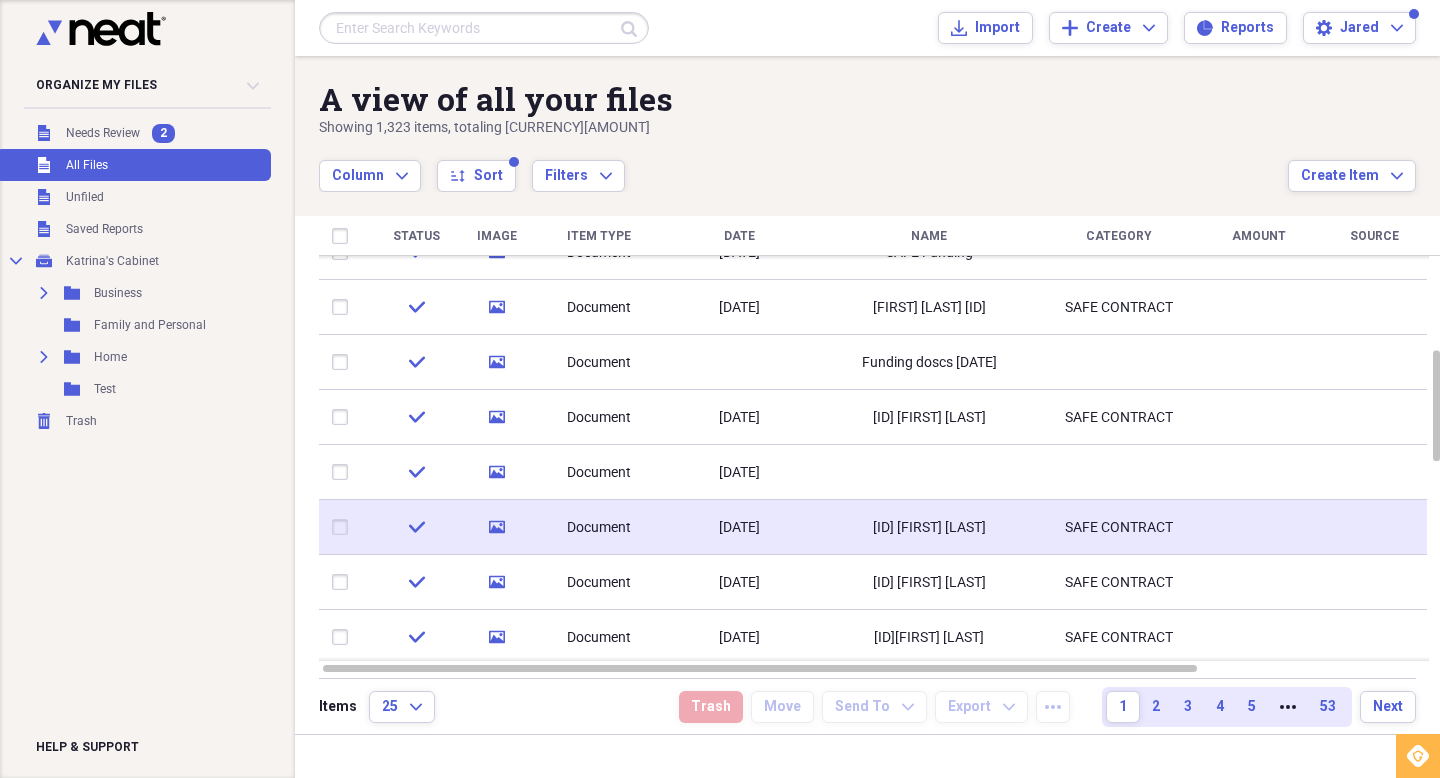 click on "[ID] [FIRST] [LAST]" at bounding box center (929, 528) 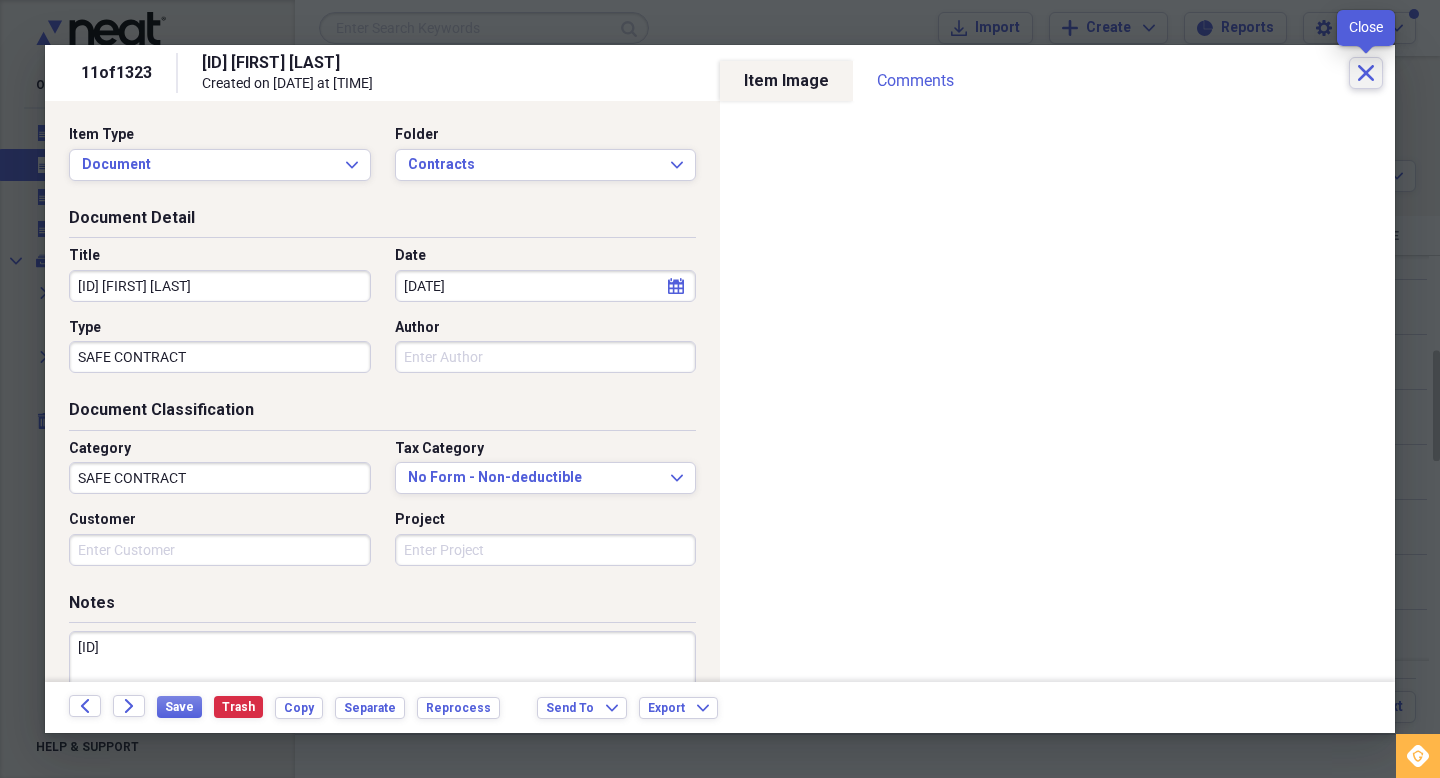 click on "Close" 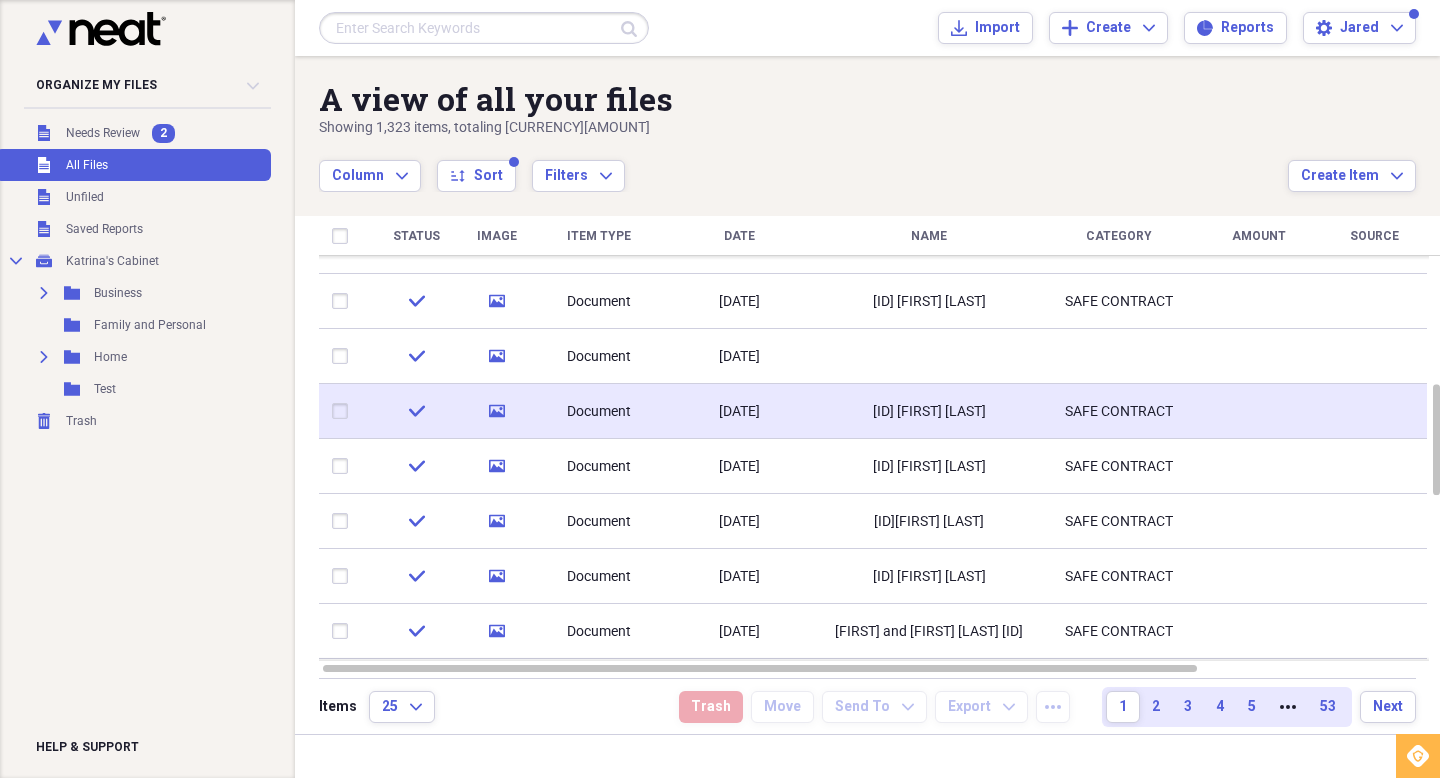 click on "[ID] [FIRST] [LAST]" at bounding box center [929, 412] 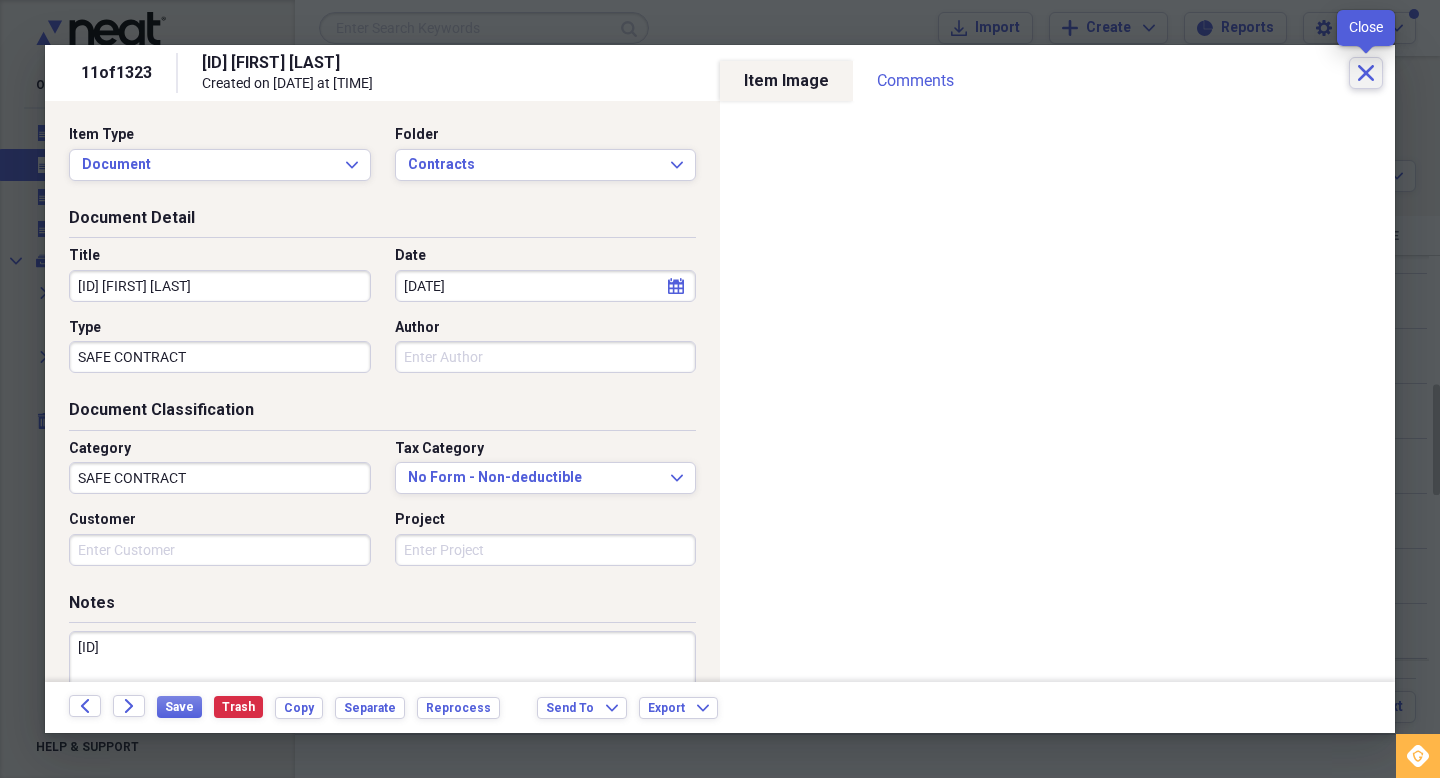 click on "Close" 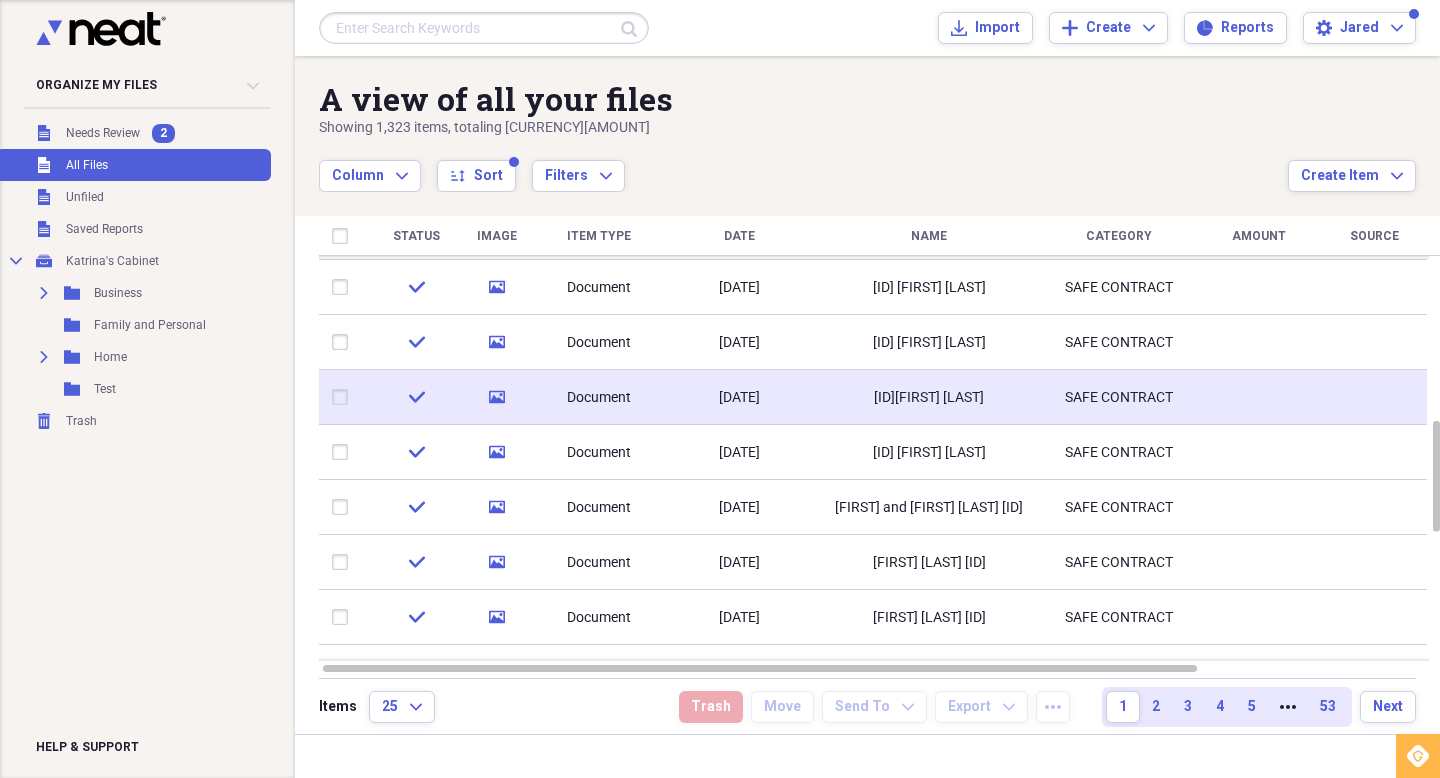 click on "[ID][FIRST] [LAST]" at bounding box center [929, 398] 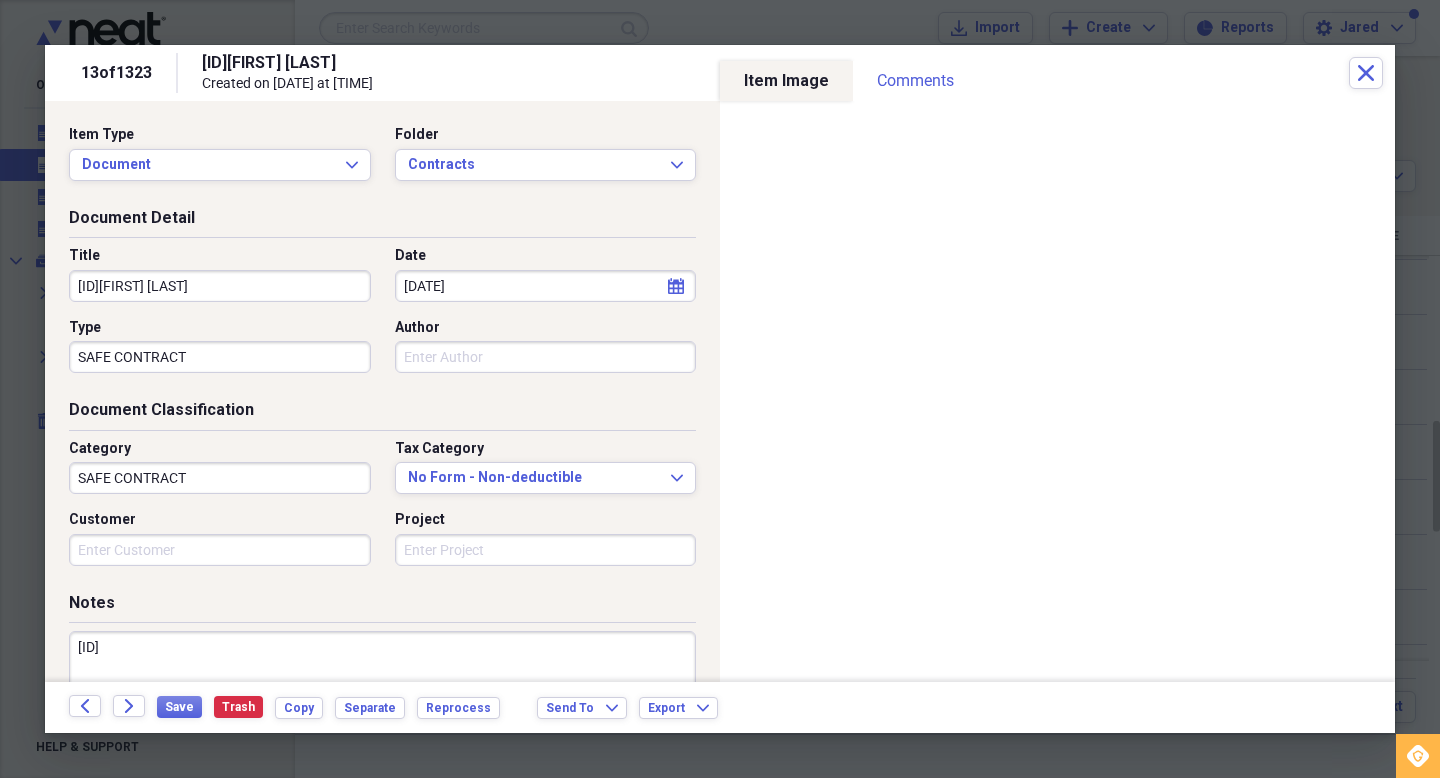 click on "[NUMBER]  of  [NUMBER] [ID][FIRST] [LAST] Created on [DATE] at [TIME] Close" at bounding box center [720, 73] 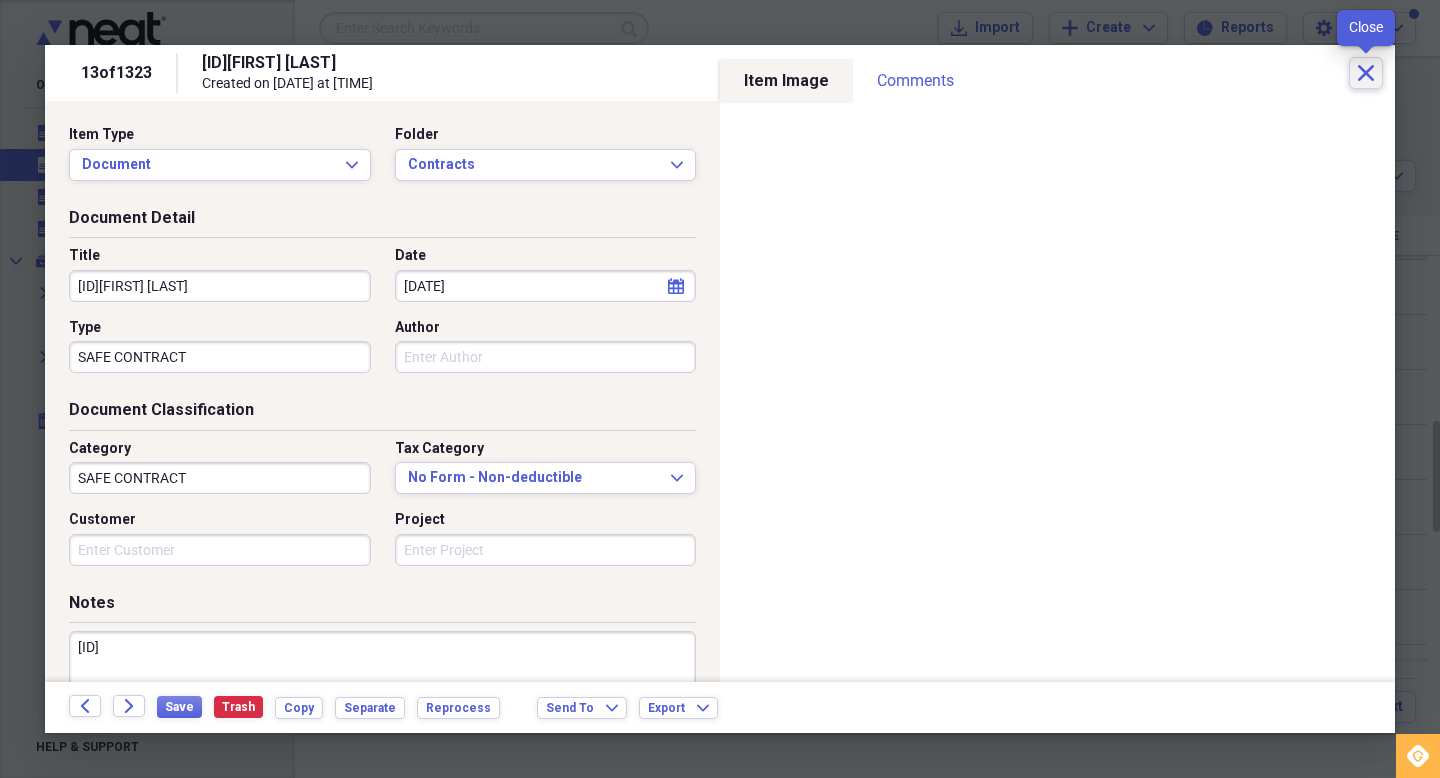 click 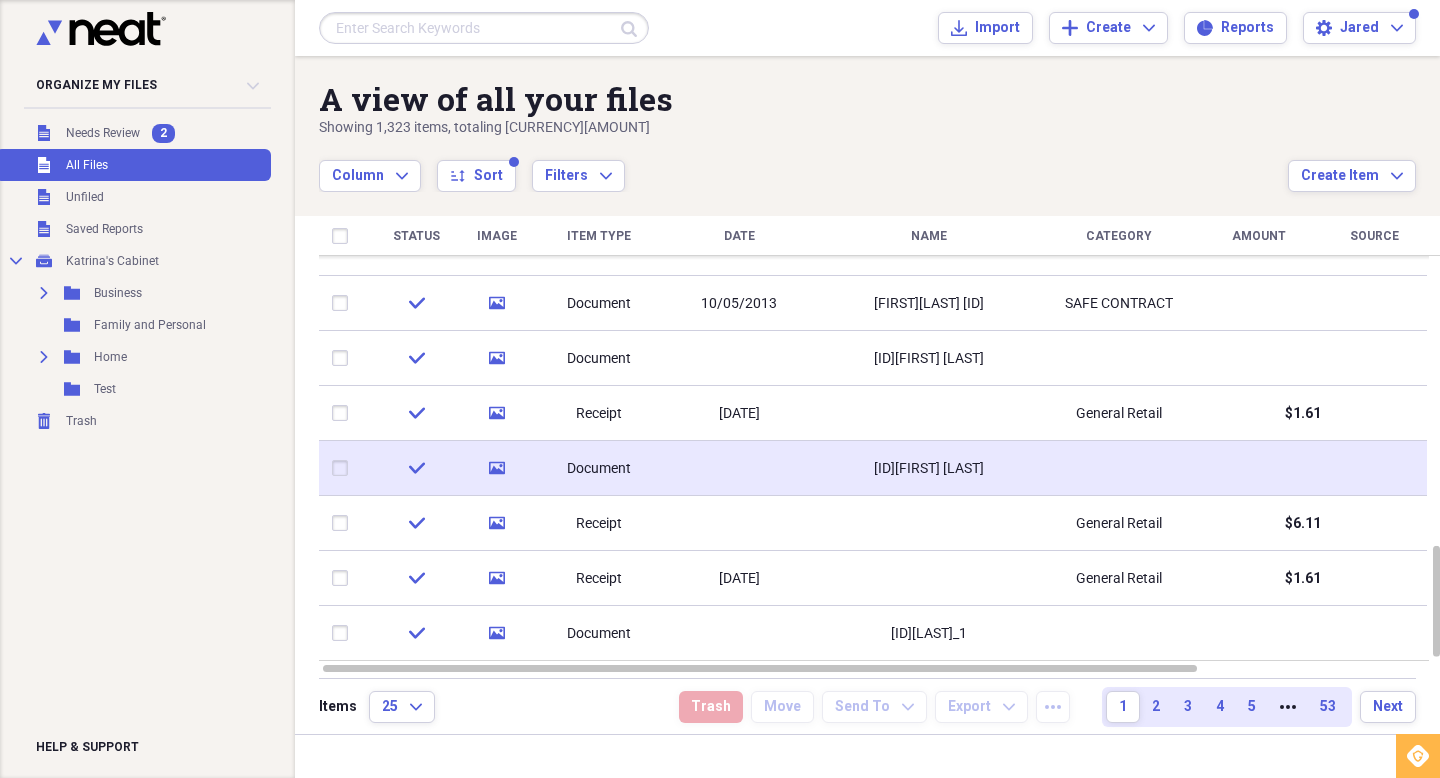 click on "[ID][FIRST] [LAST]" at bounding box center (929, 469) 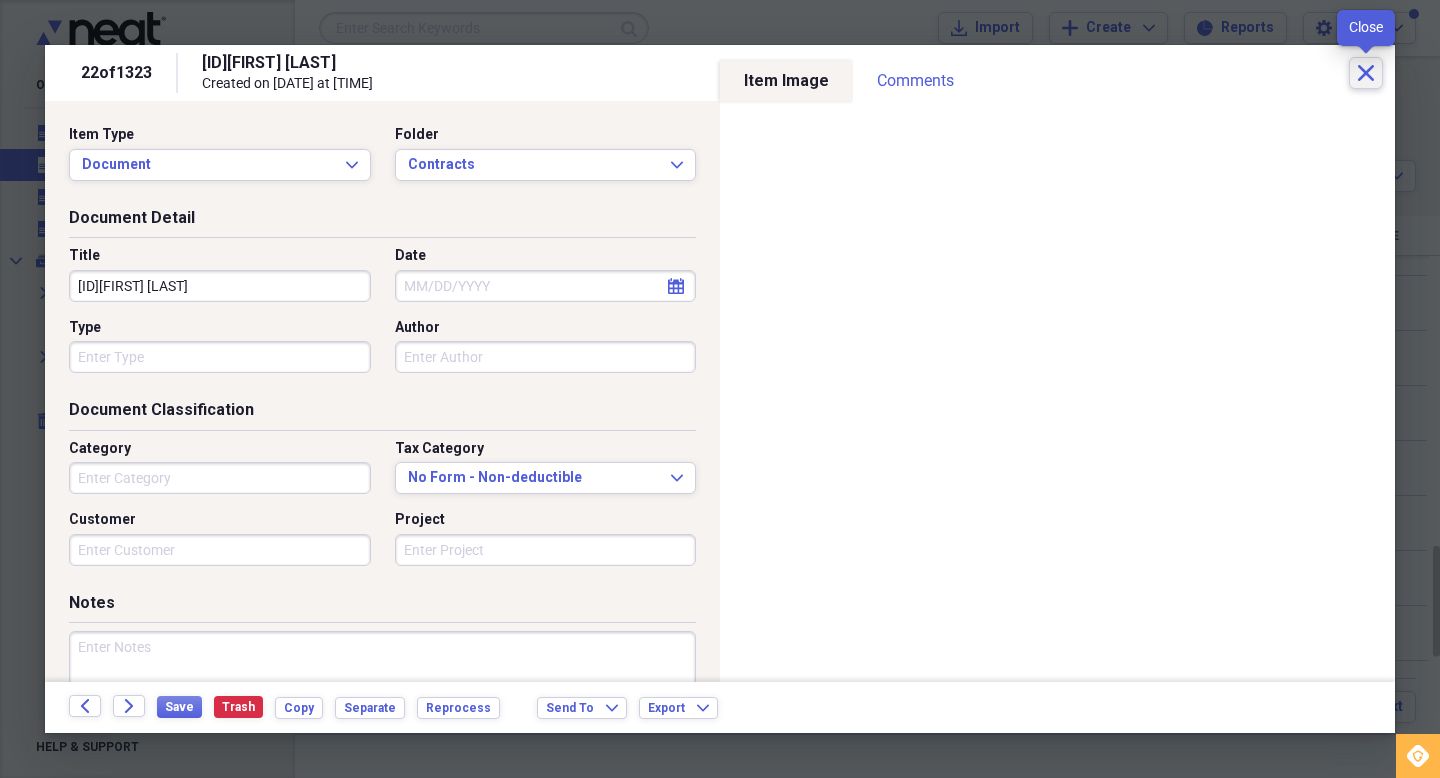 click 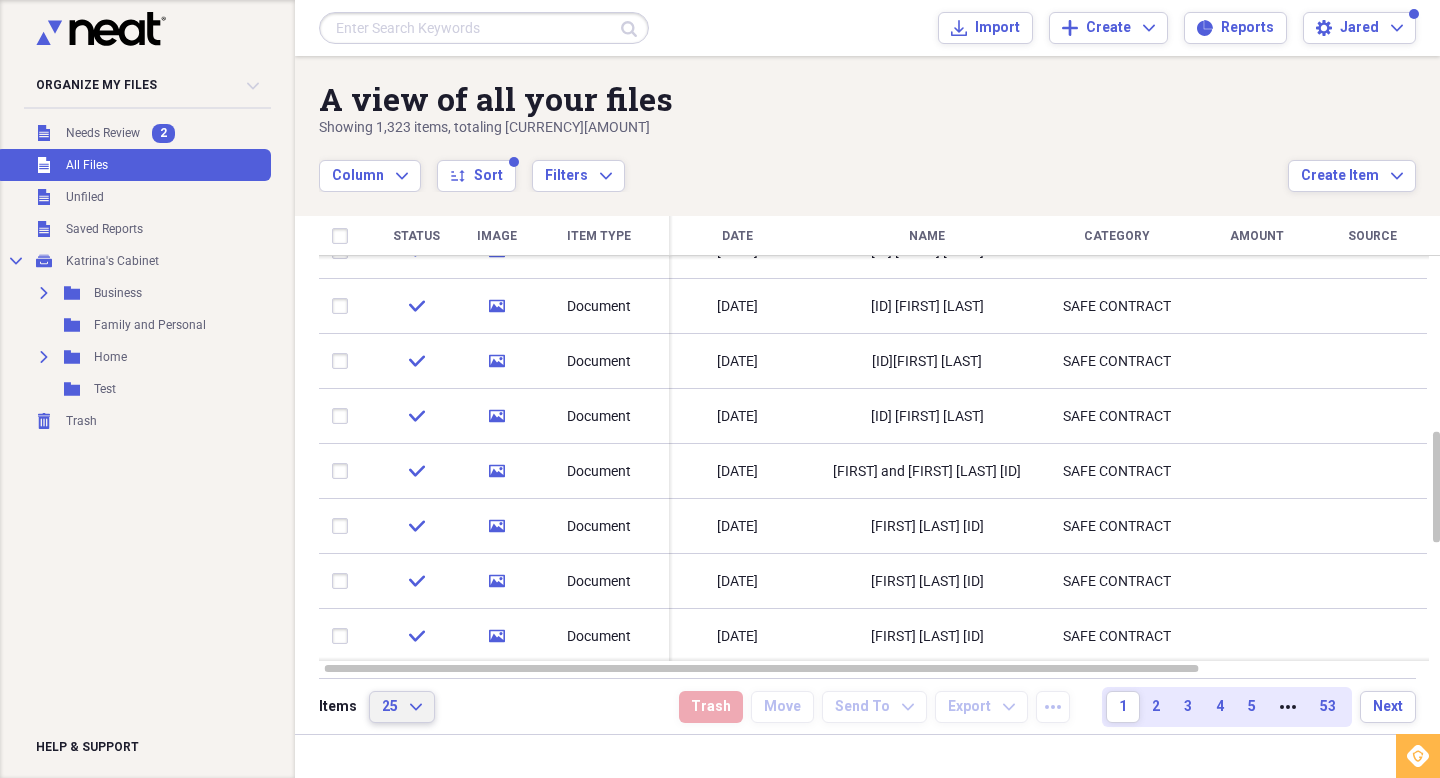 click on "Expand" 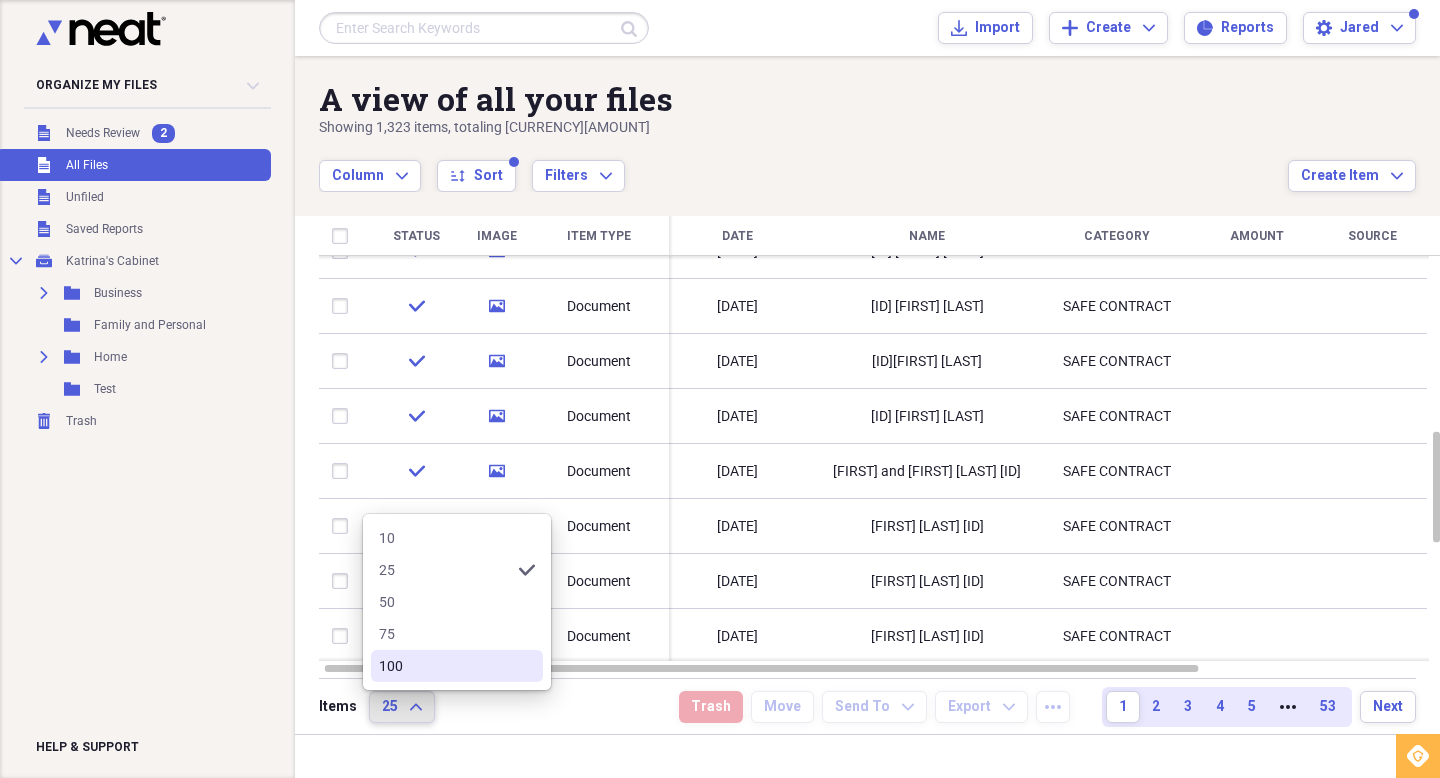 click on "100" at bounding box center [445, 666] 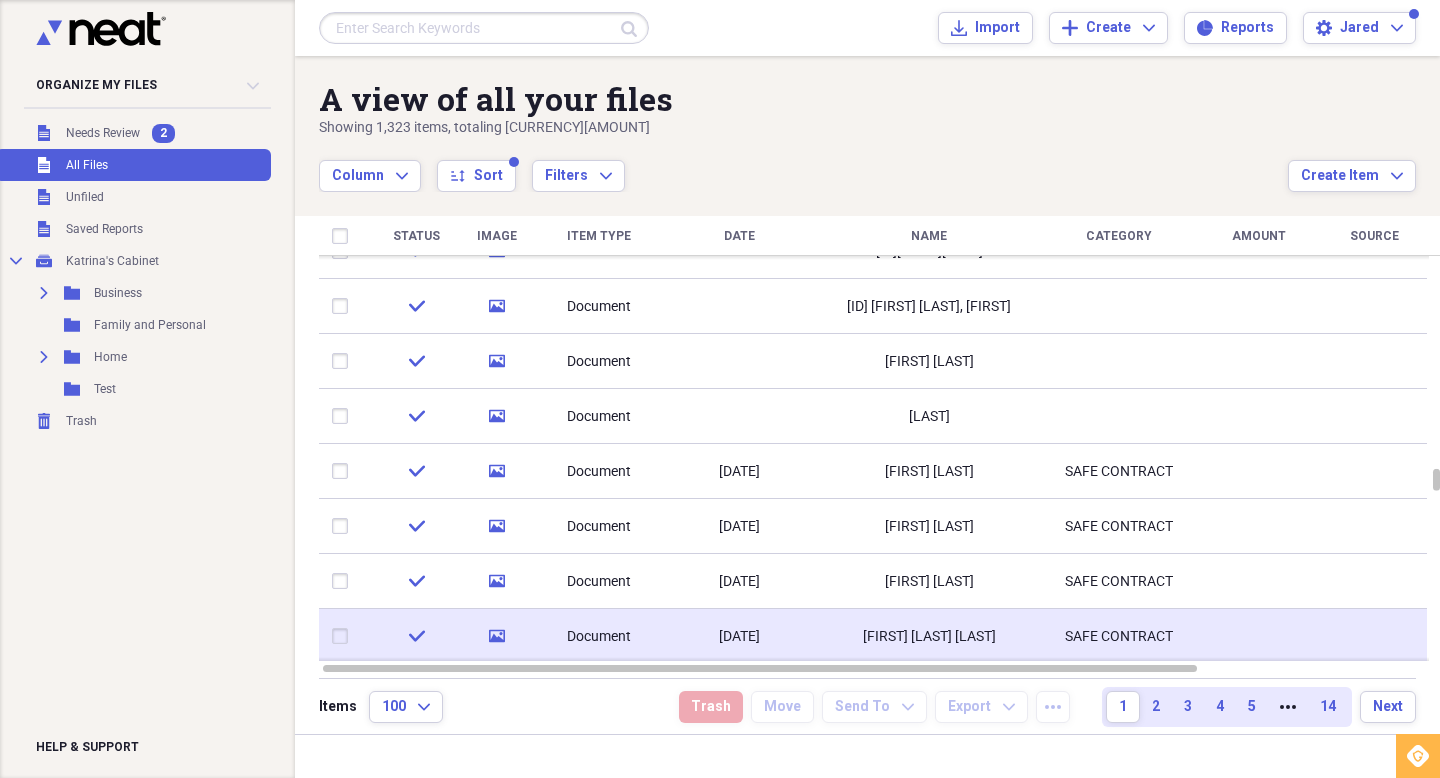 click on "[FIRST] [LAST] [LAST]" at bounding box center [929, 637] 